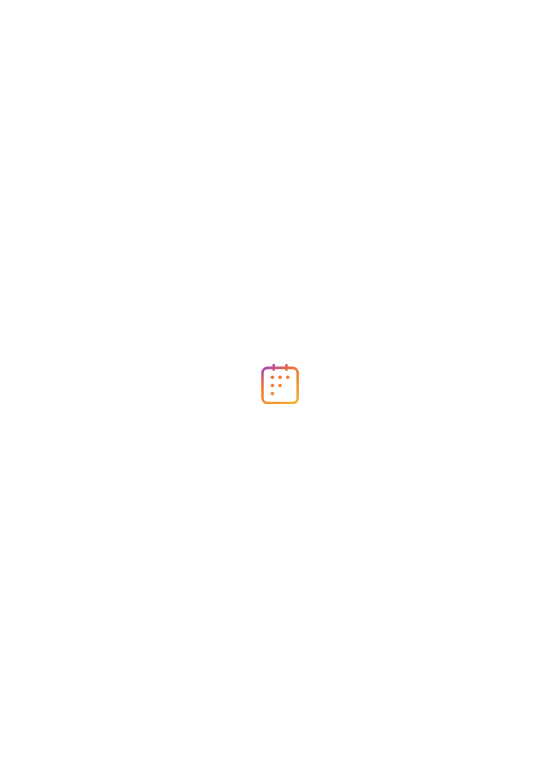 scroll, scrollTop: 0, scrollLeft: 0, axis: both 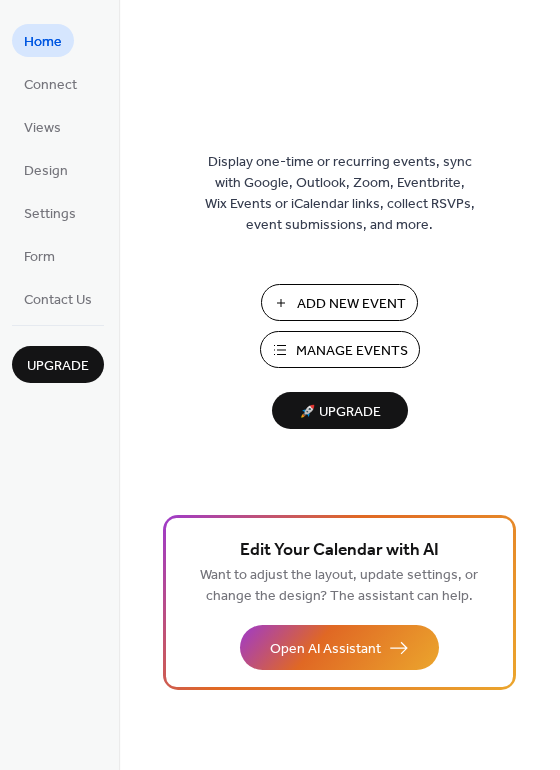 click on "Manage Events" at bounding box center (352, 351) 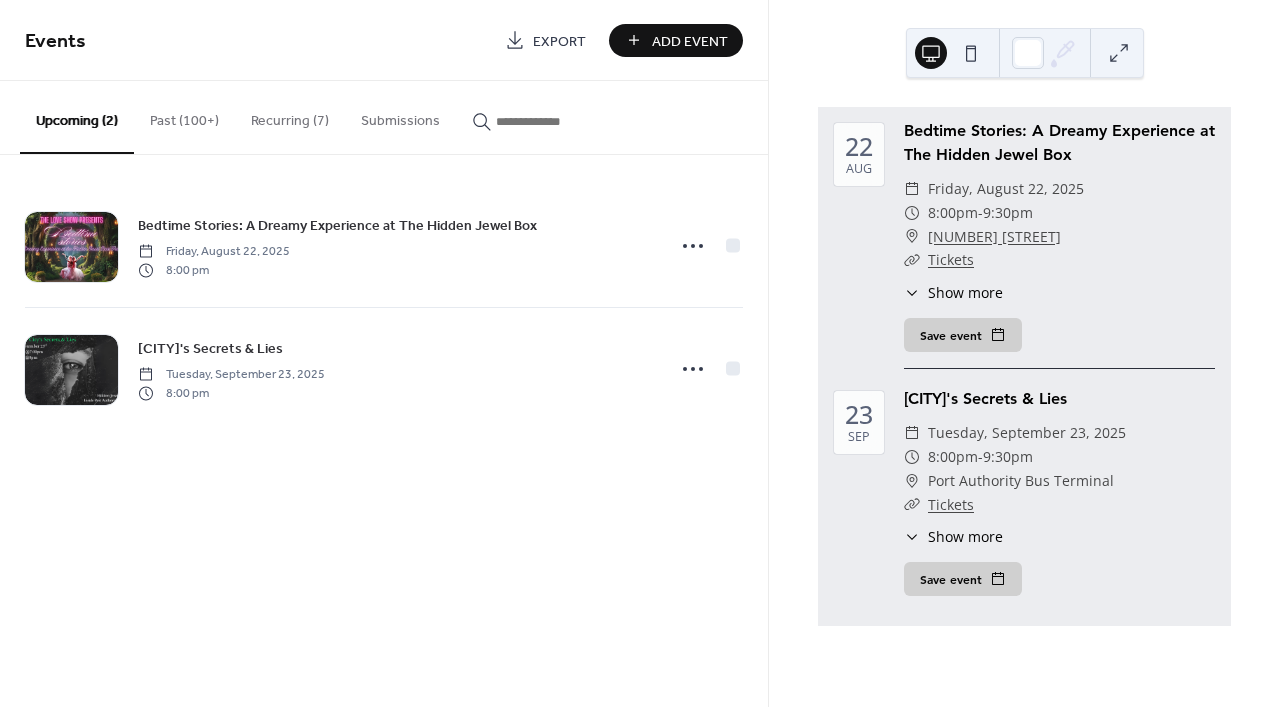 scroll, scrollTop: 0, scrollLeft: 0, axis: both 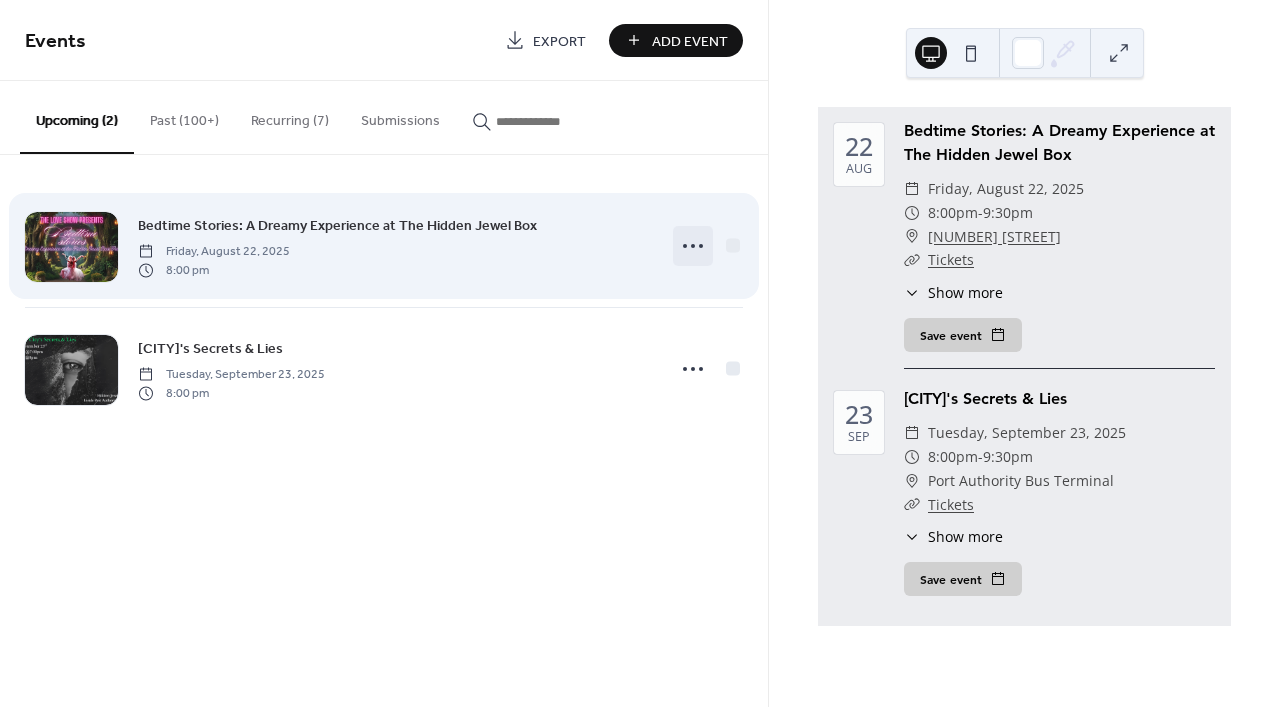 click 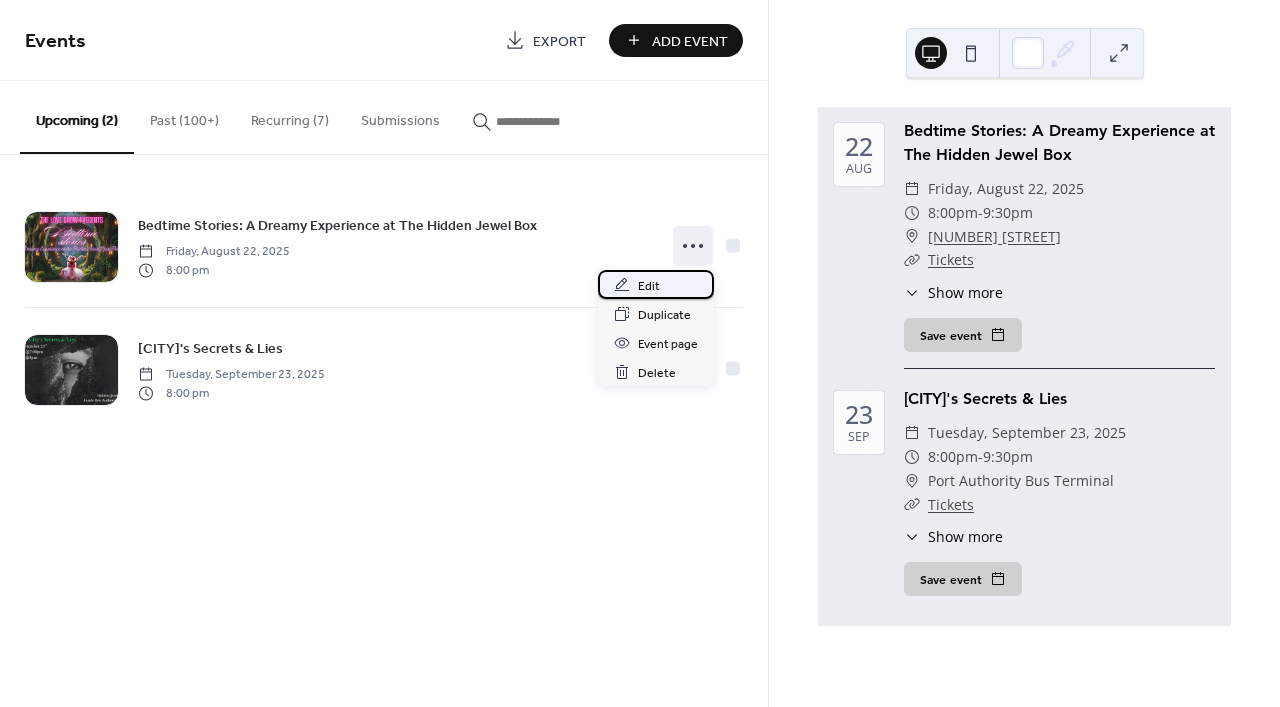click on "Edit" at bounding box center [649, 286] 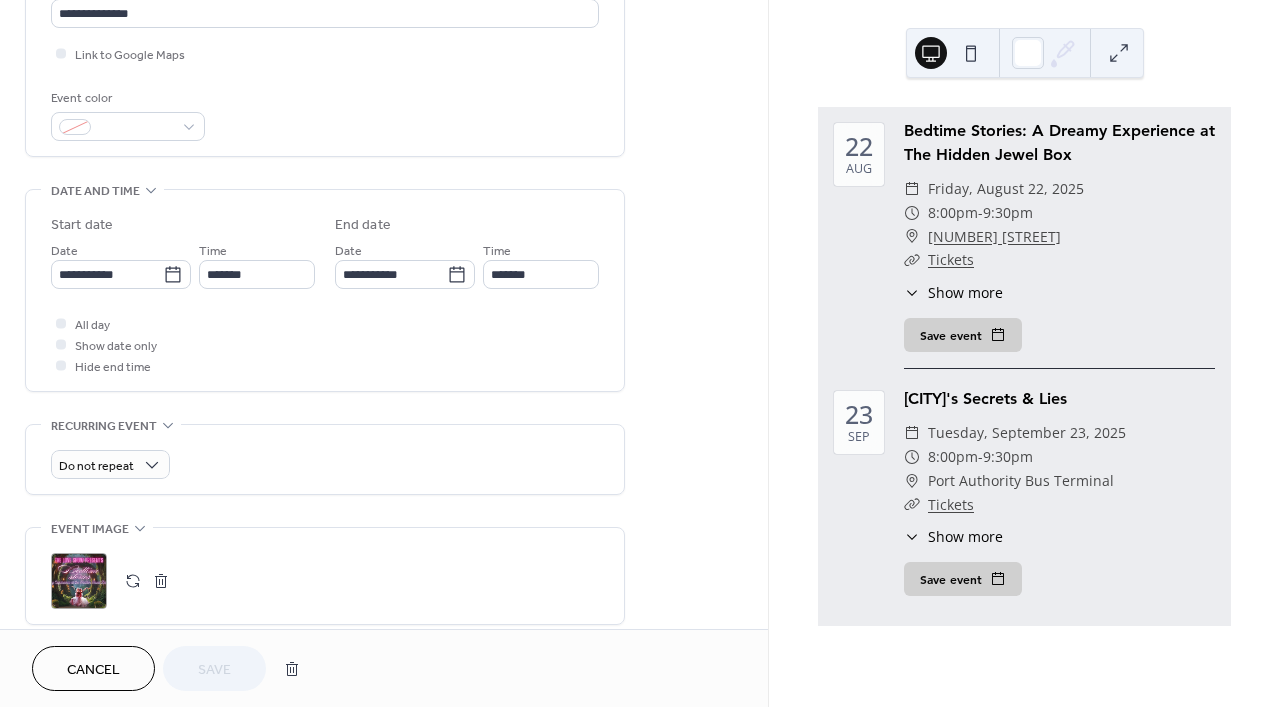 scroll, scrollTop: 477, scrollLeft: 0, axis: vertical 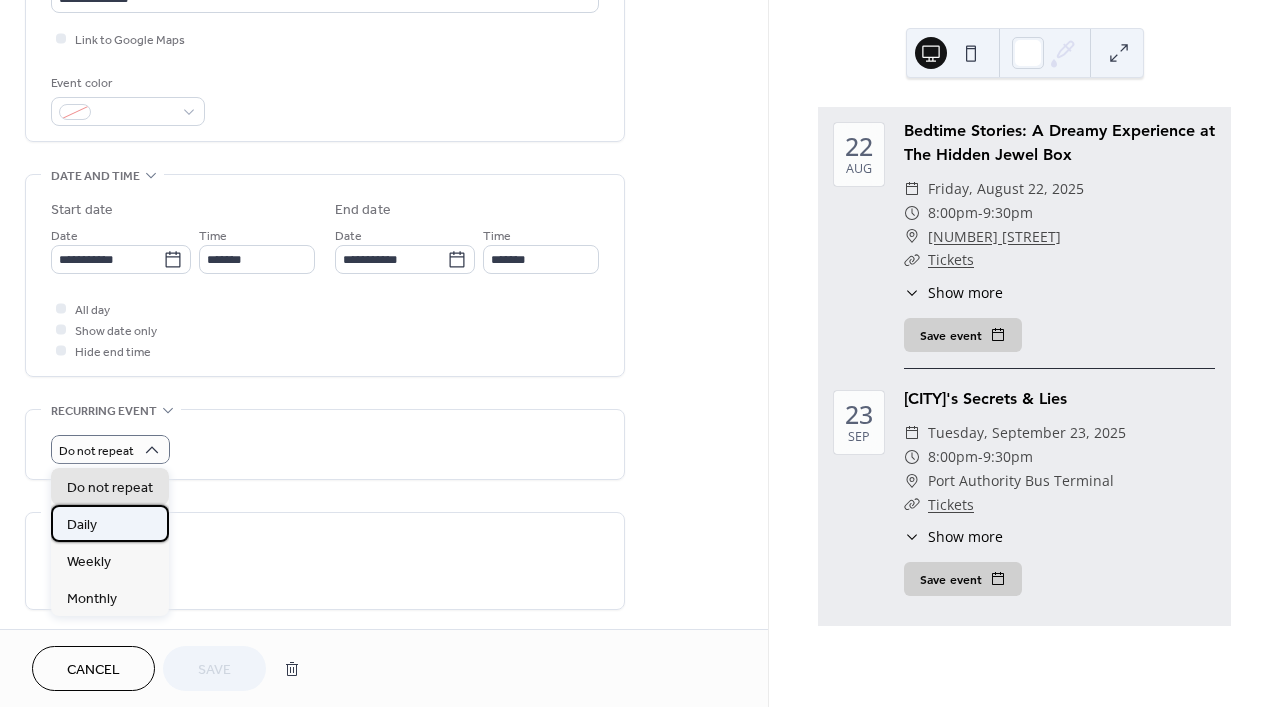 click on "Daily" at bounding box center (82, 525) 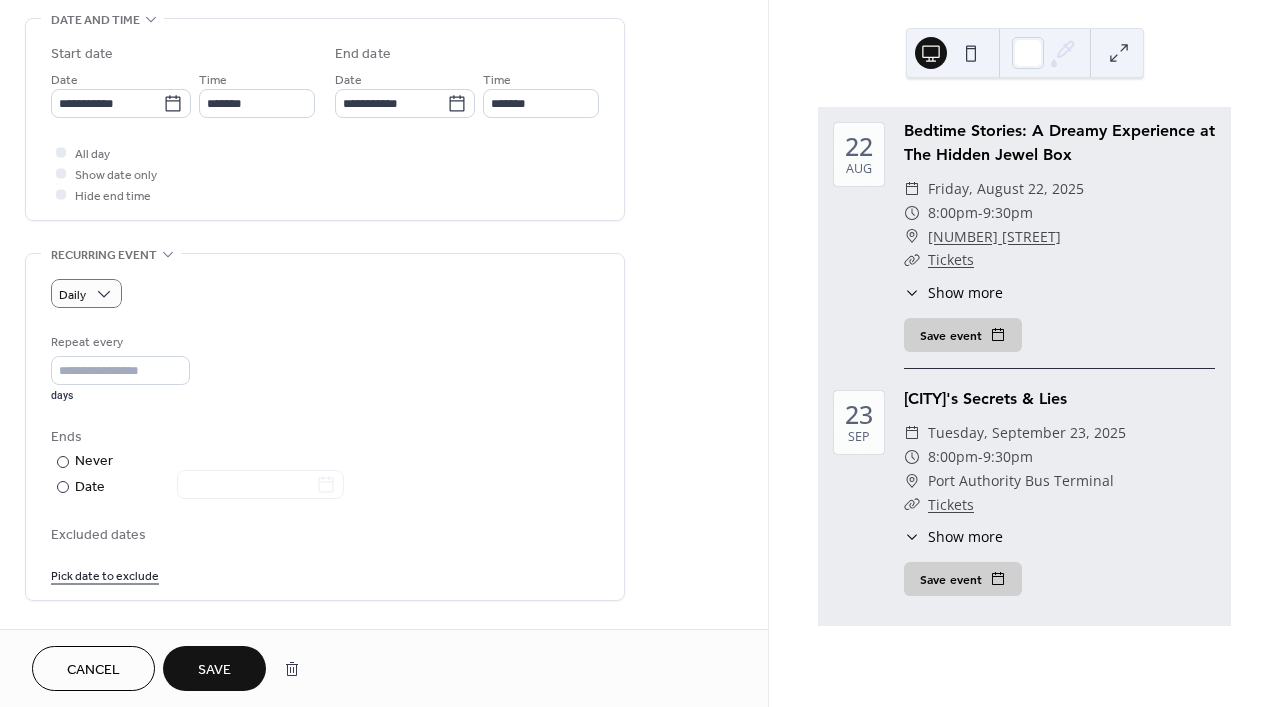 scroll, scrollTop: 641, scrollLeft: 0, axis: vertical 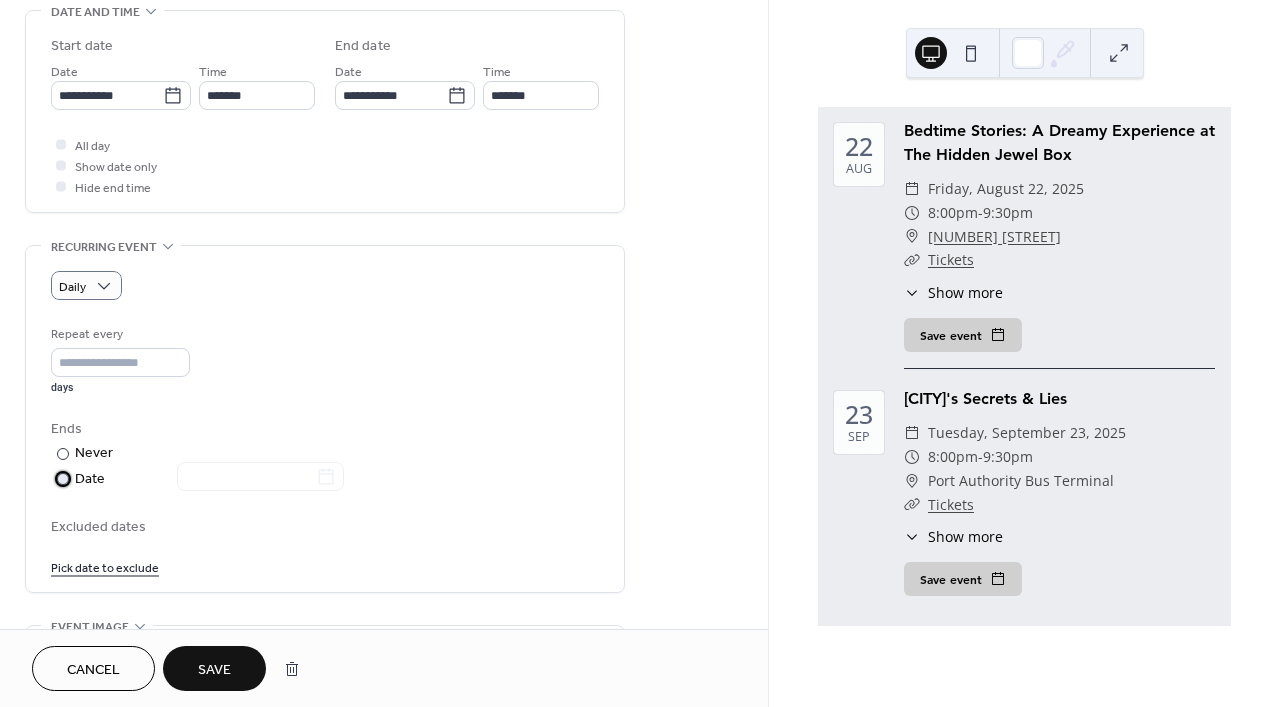 click at bounding box center (63, 479) 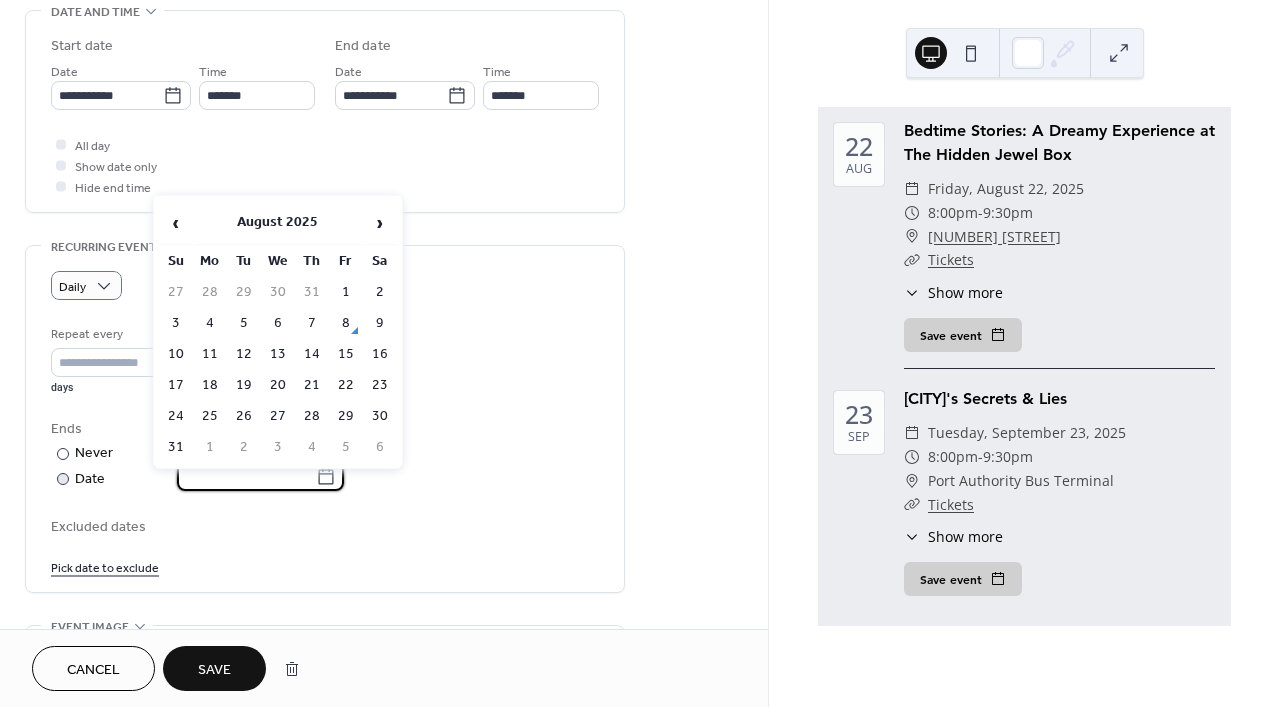 click at bounding box center (246, 476) 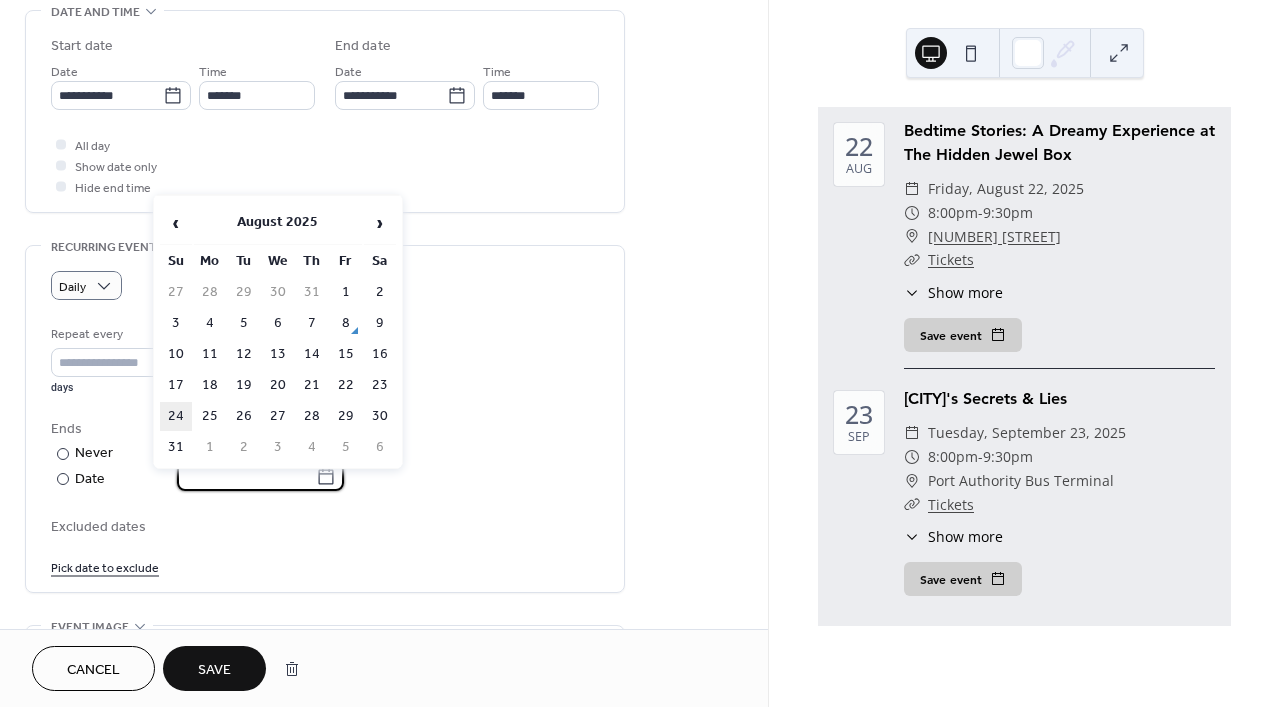 click on "24" at bounding box center (176, 416) 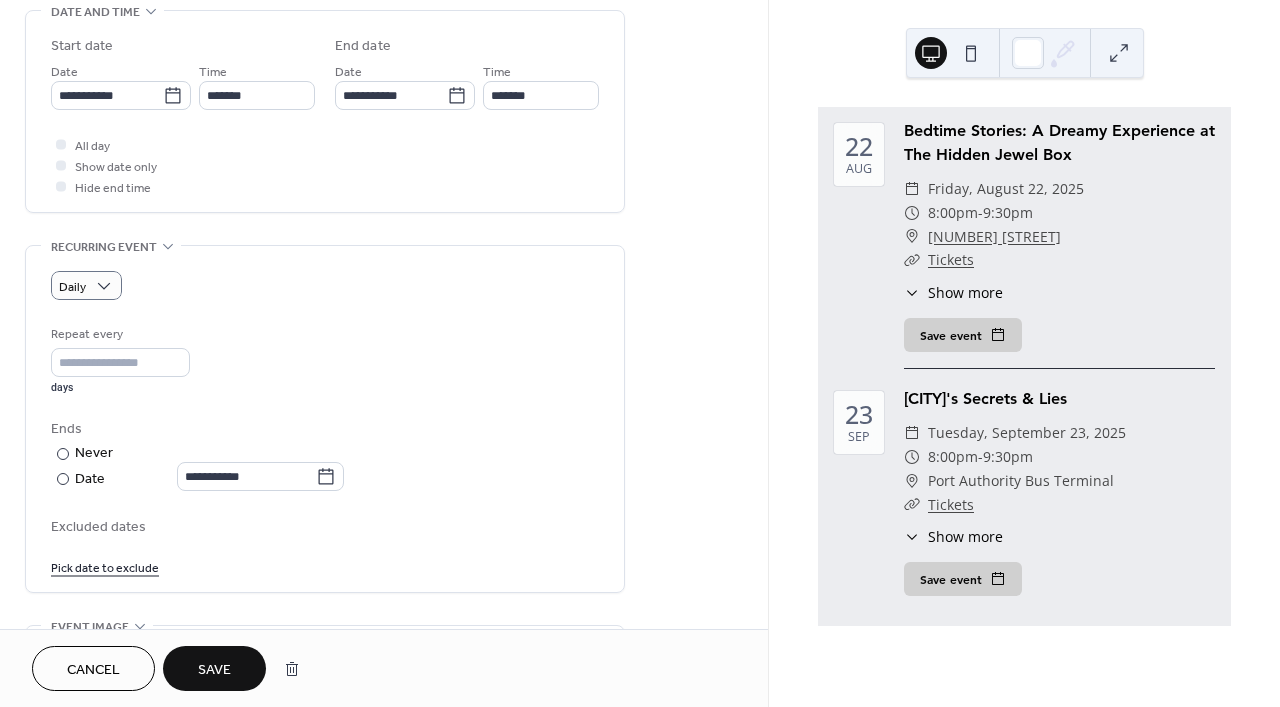 click on "Save" at bounding box center [214, 668] 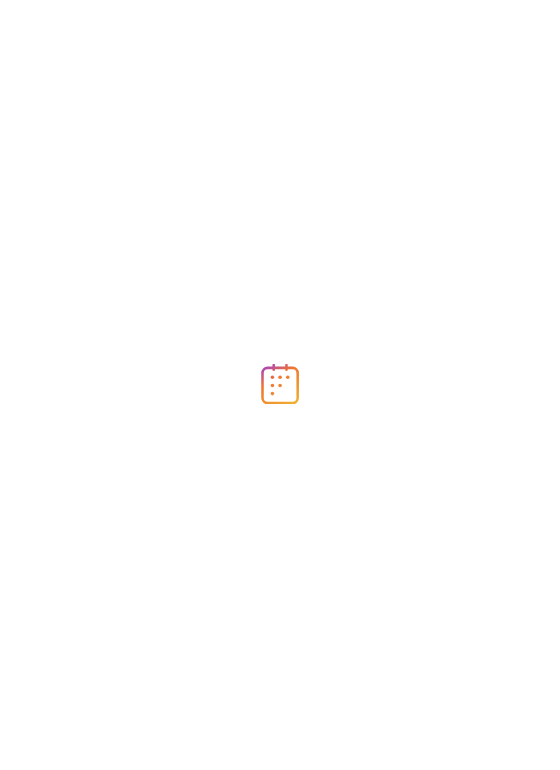 scroll, scrollTop: 0, scrollLeft: 0, axis: both 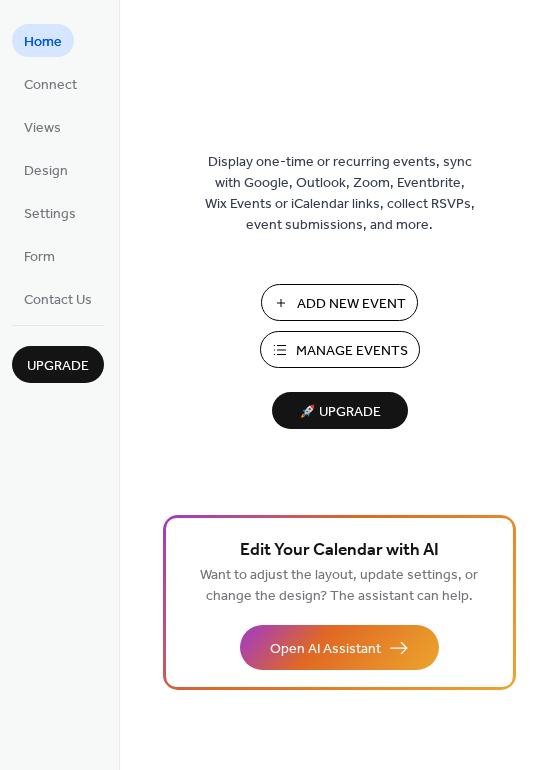 click on "Manage Events" at bounding box center [352, 351] 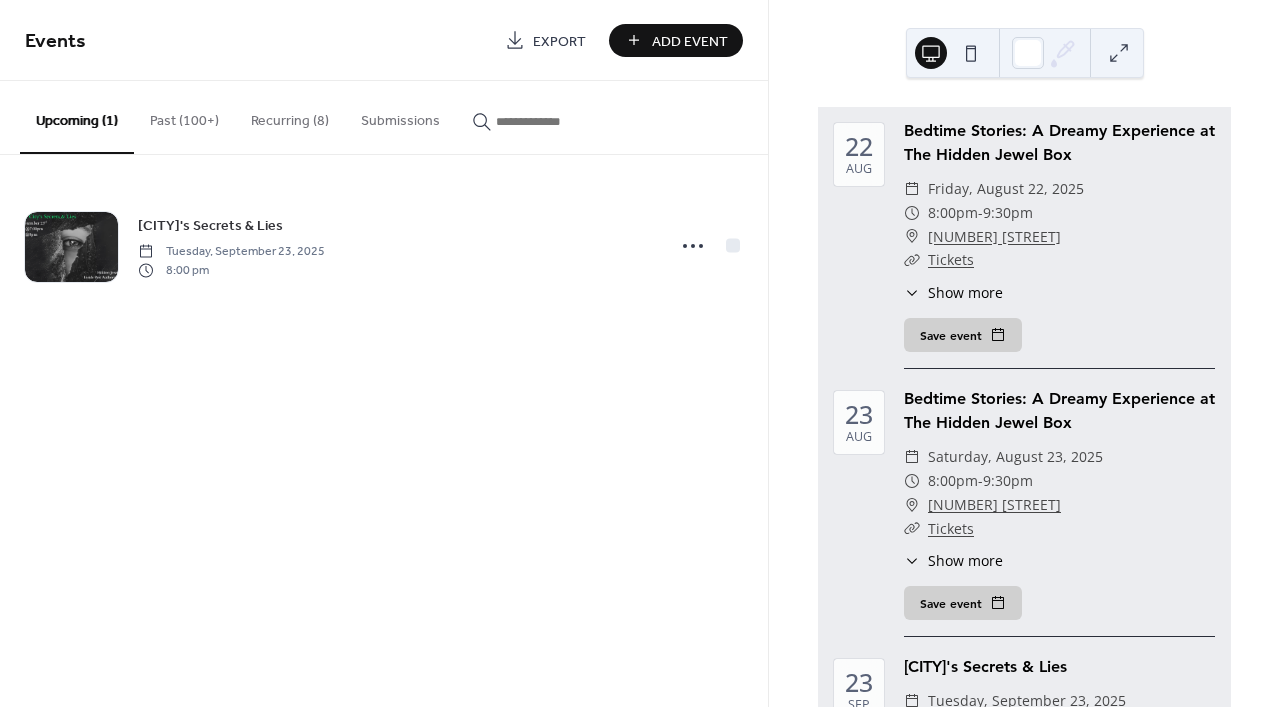 scroll, scrollTop: 0, scrollLeft: 0, axis: both 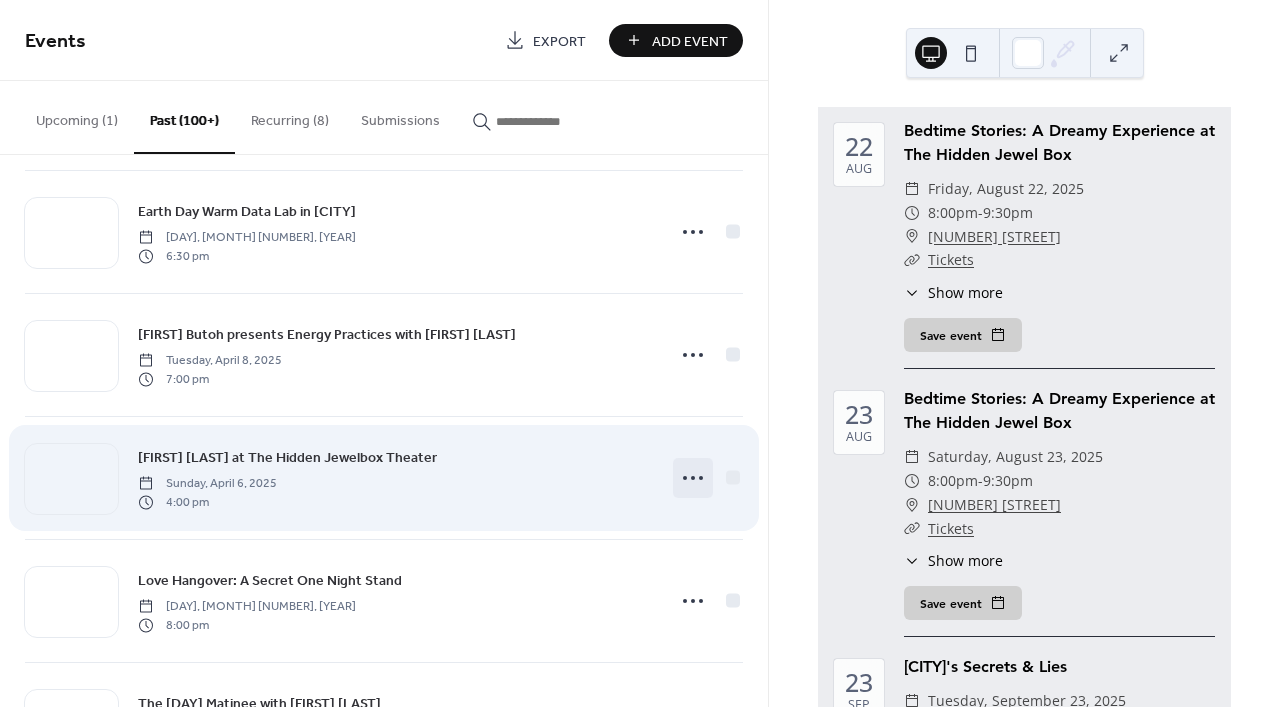 click 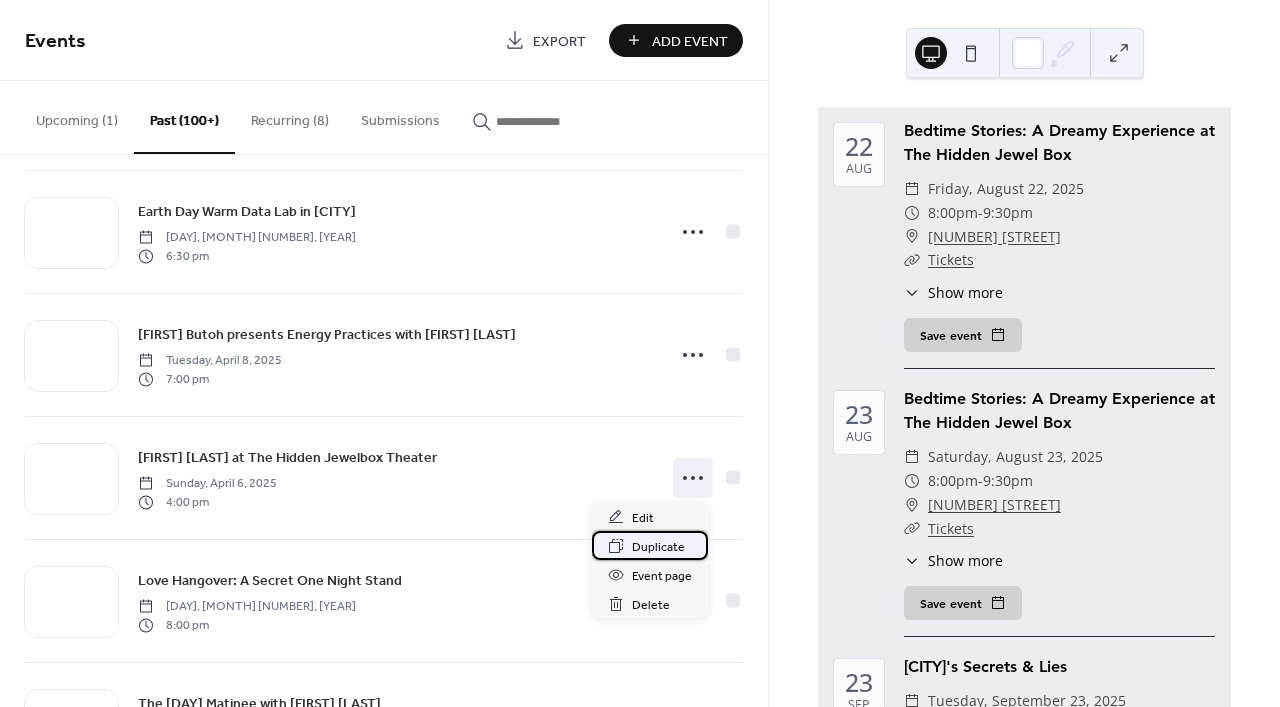 click on "Duplicate" at bounding box center [658, 547] 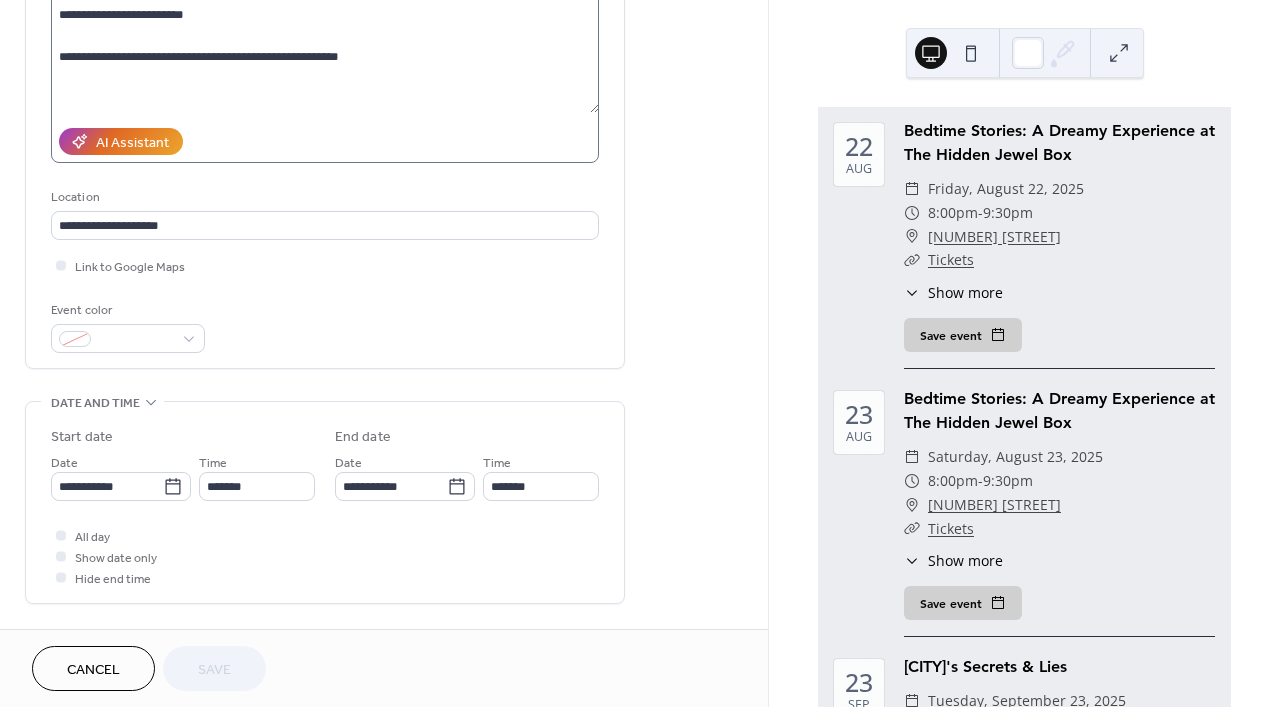 scroll, scrollTop: 257, scrollLeft: 0, axis: vertical 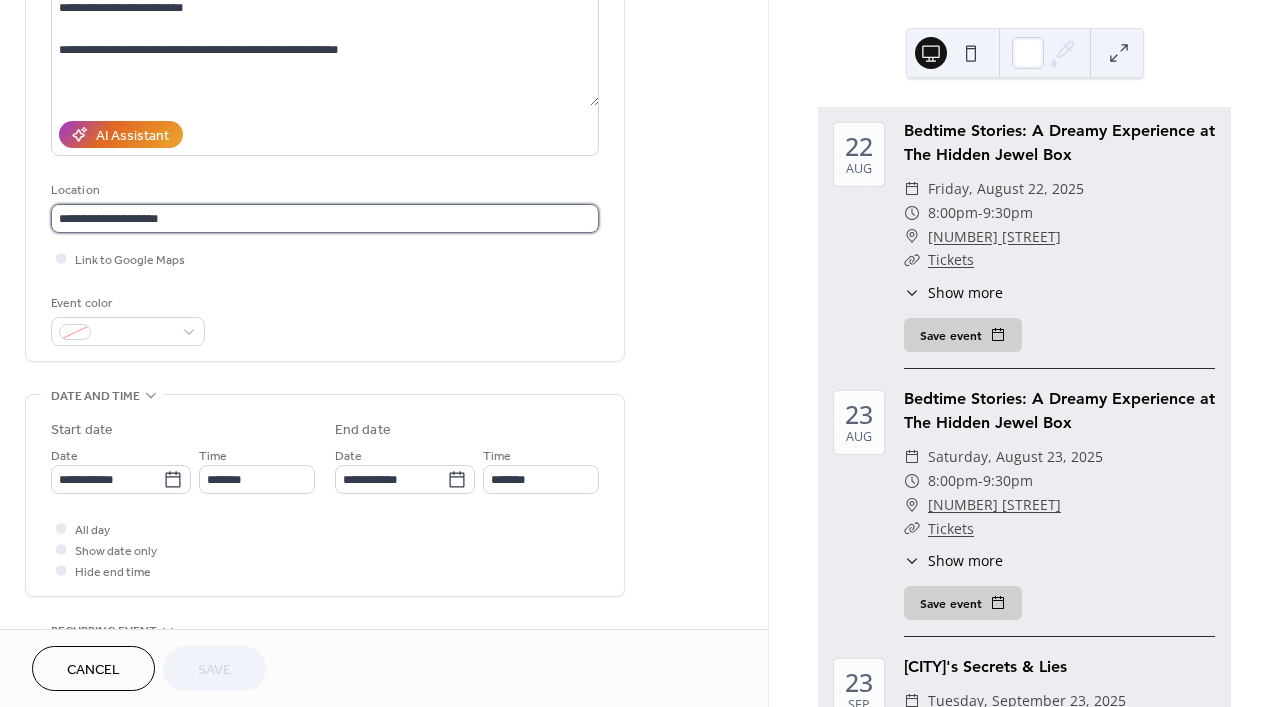 click on "**********" at bounding box center [325, 218] 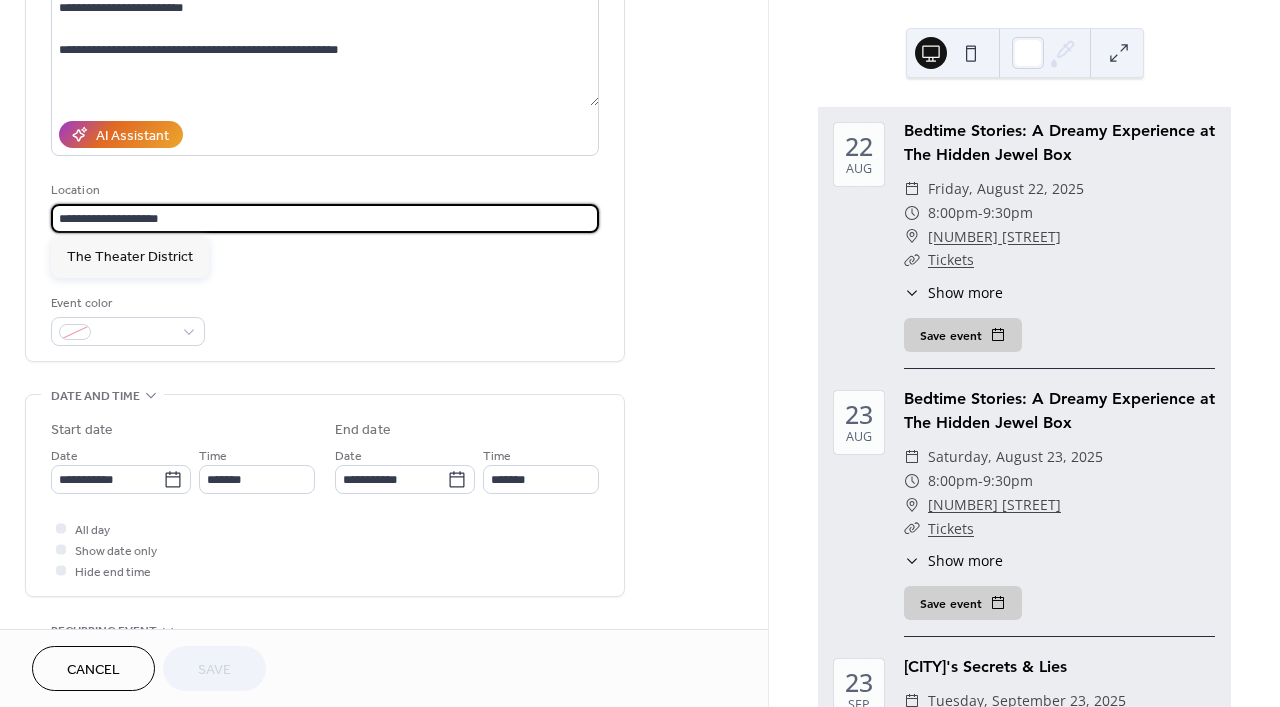 click on "**********" at bounding box center [325, 218] 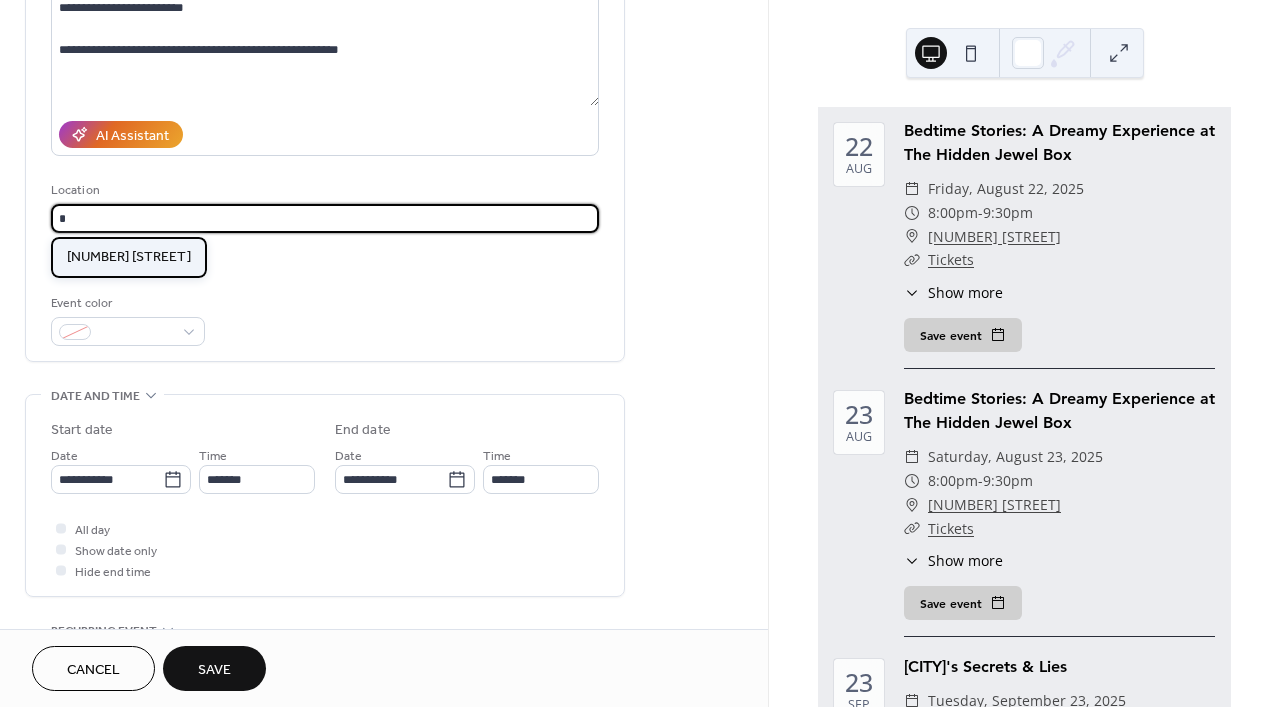 click on "[NUMBER] [STREET]" at bounding box center (129, 257) 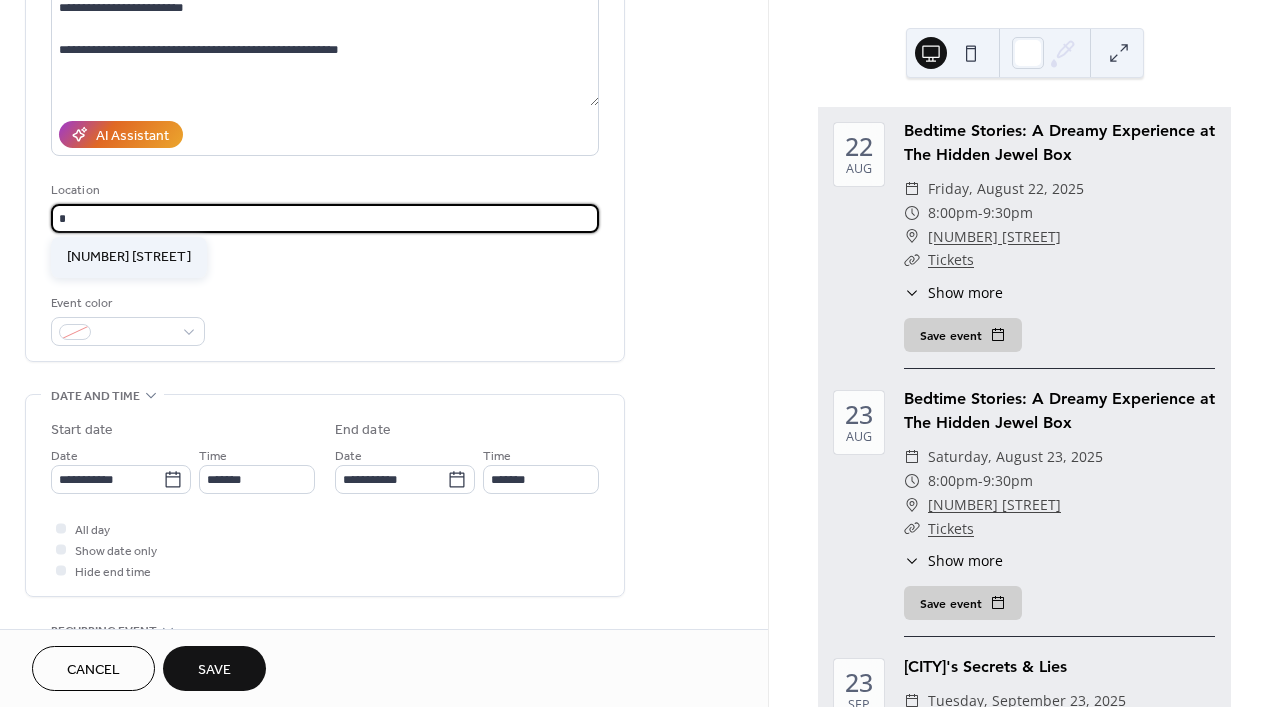 type on "**********" 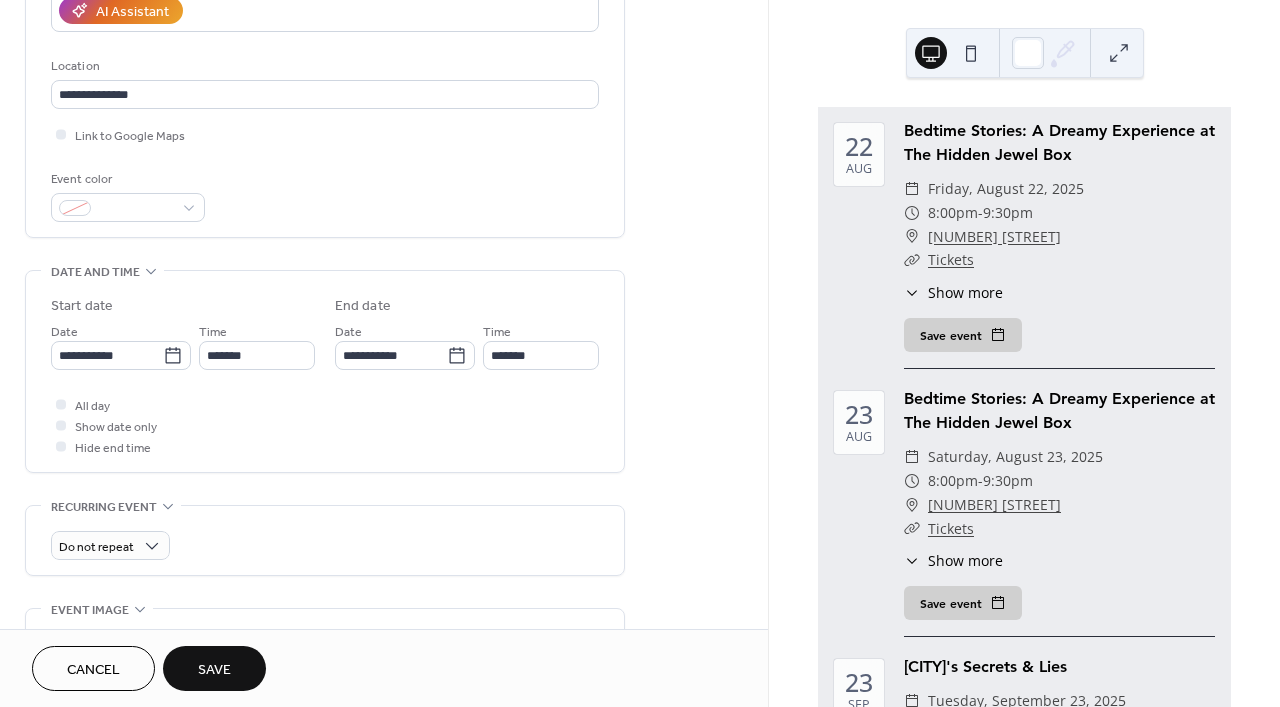 scroll, scrollTop: 384, scrollLeft: 0, axis: vertical 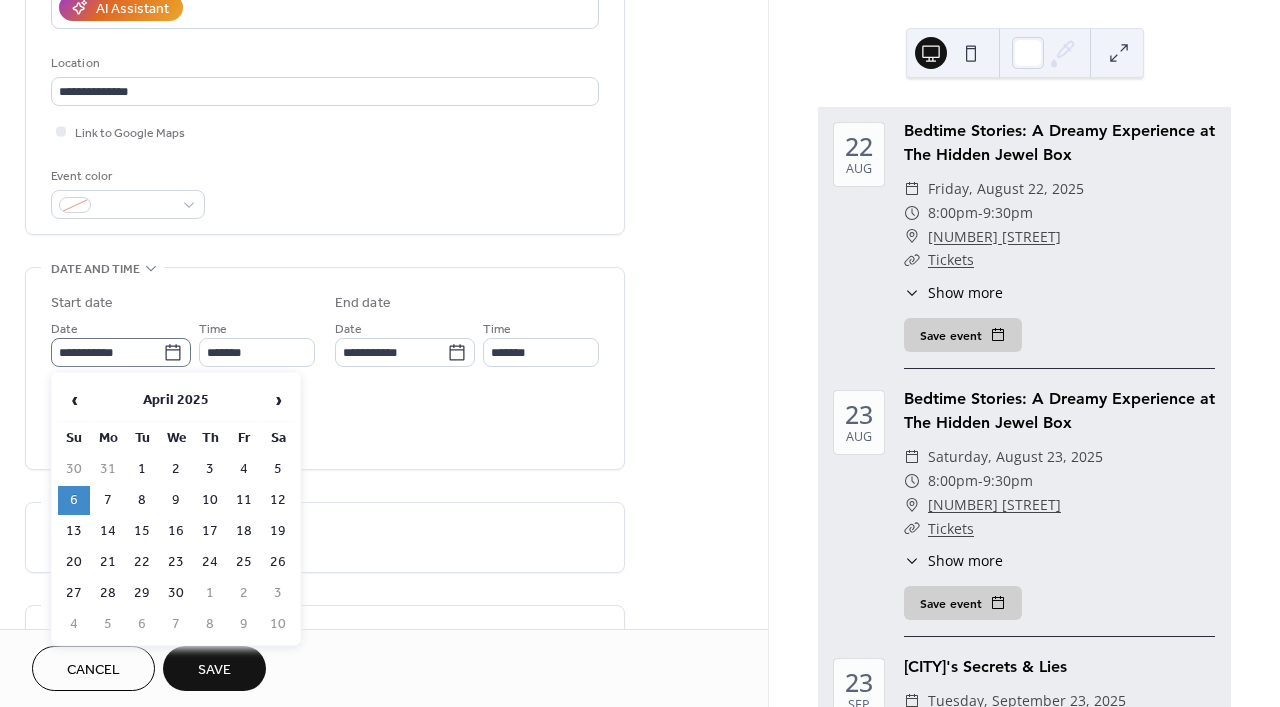click 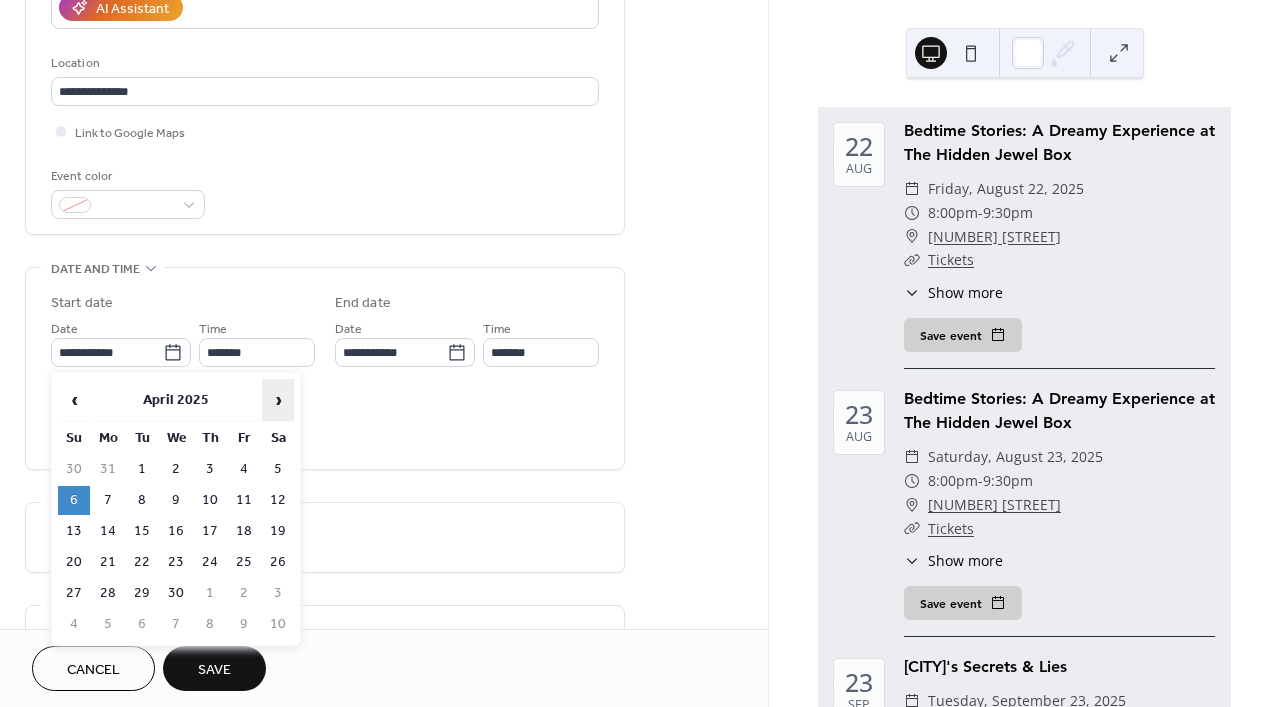 click on "›" at bounding box center (278, 400) 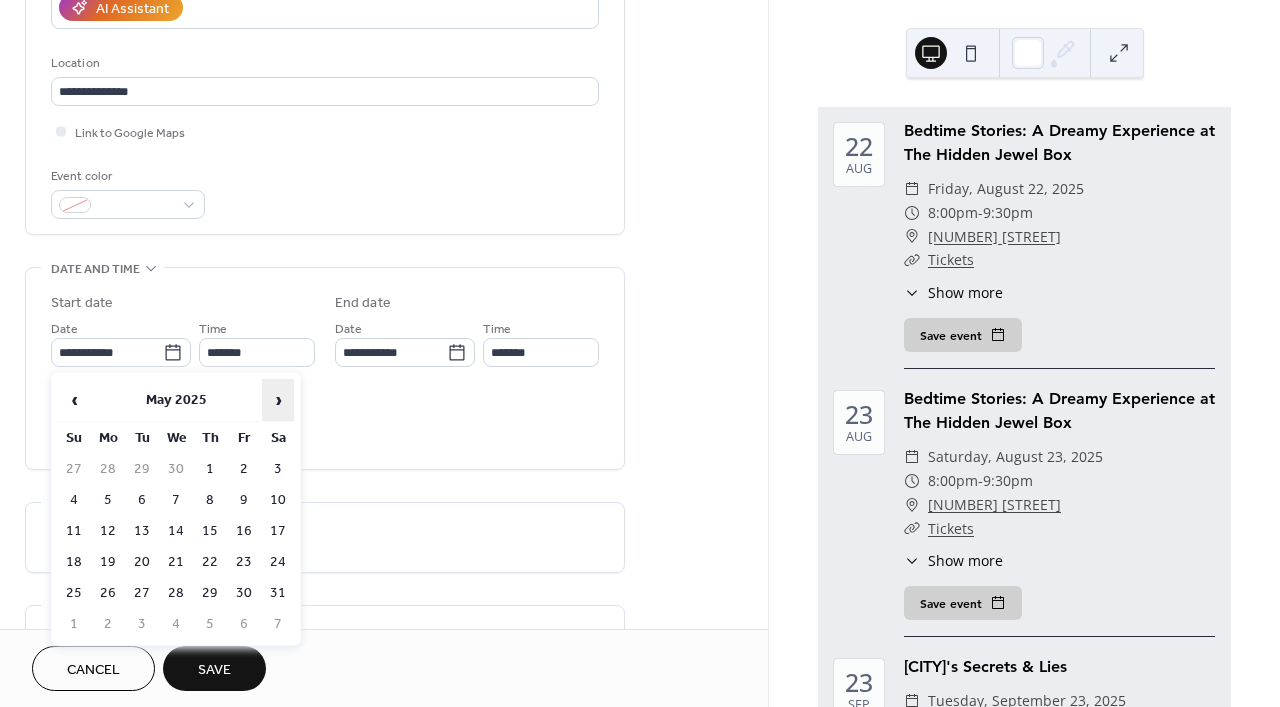 click on "›" at bounding box center (278, 400) 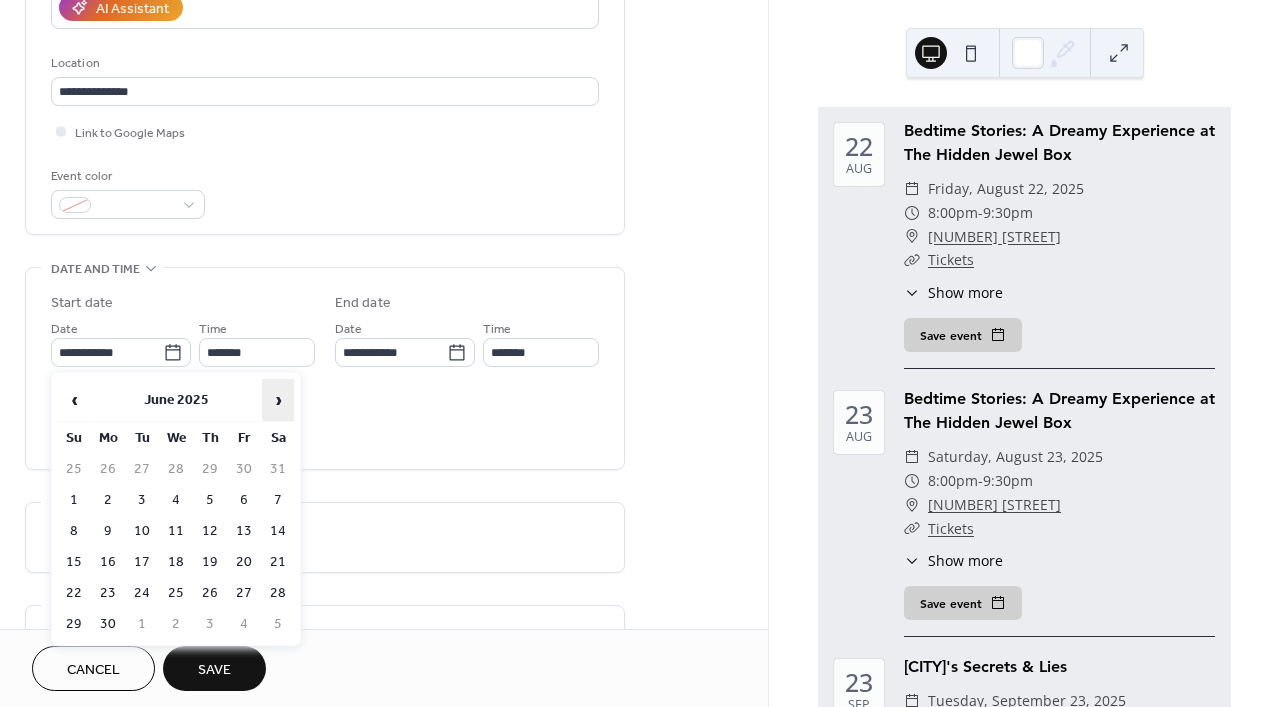 click on "›" at bounding box center (278, 400) 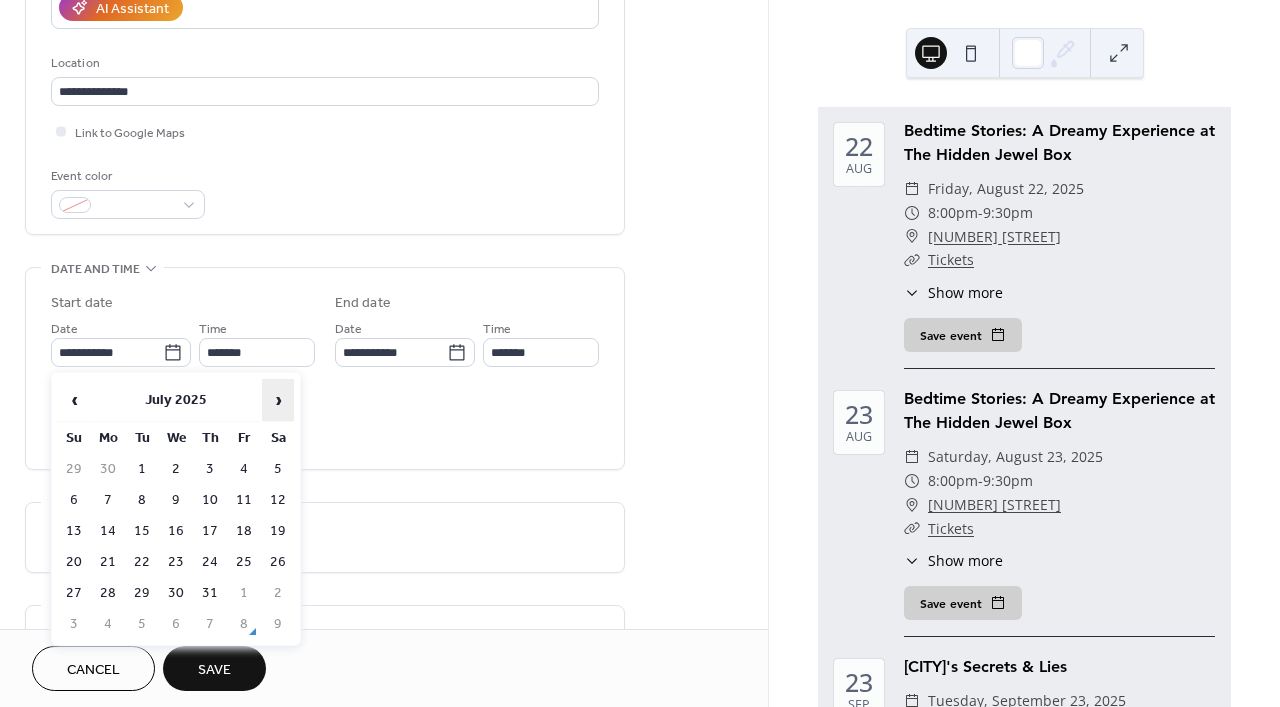 click on "›" at bounding box center (278, 400) 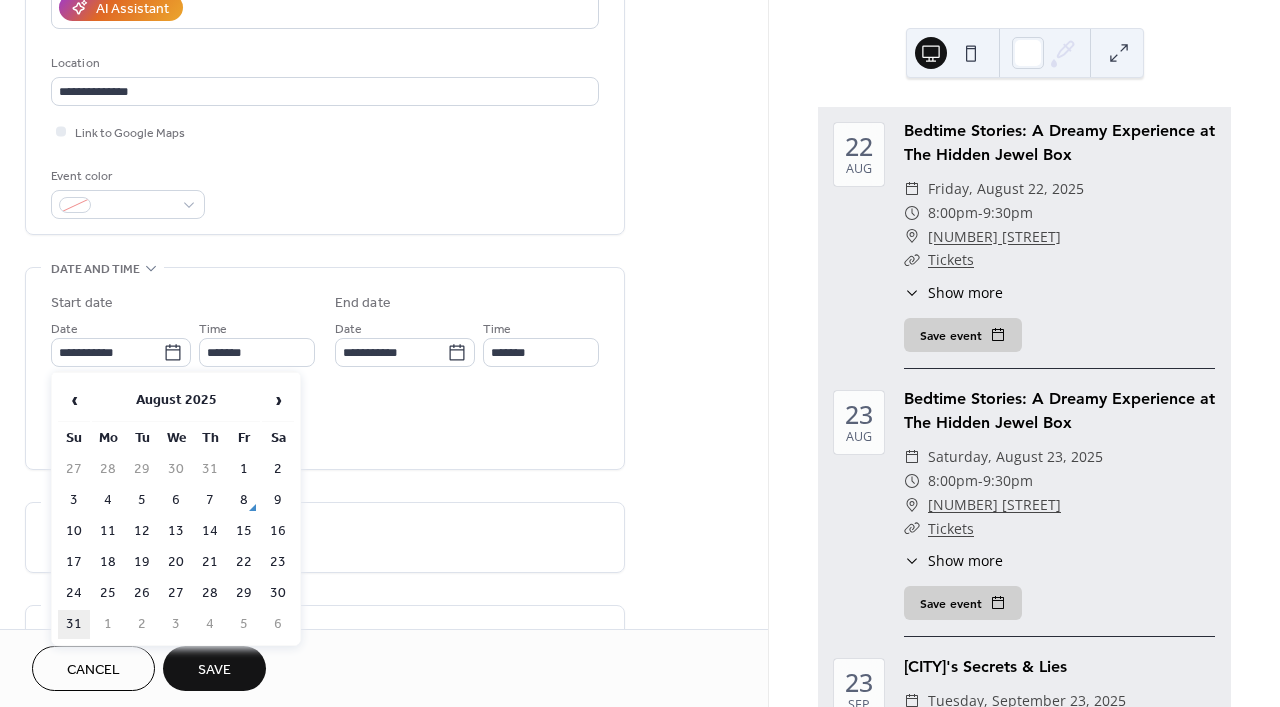 click on "31" at bounding box center [74, 624] 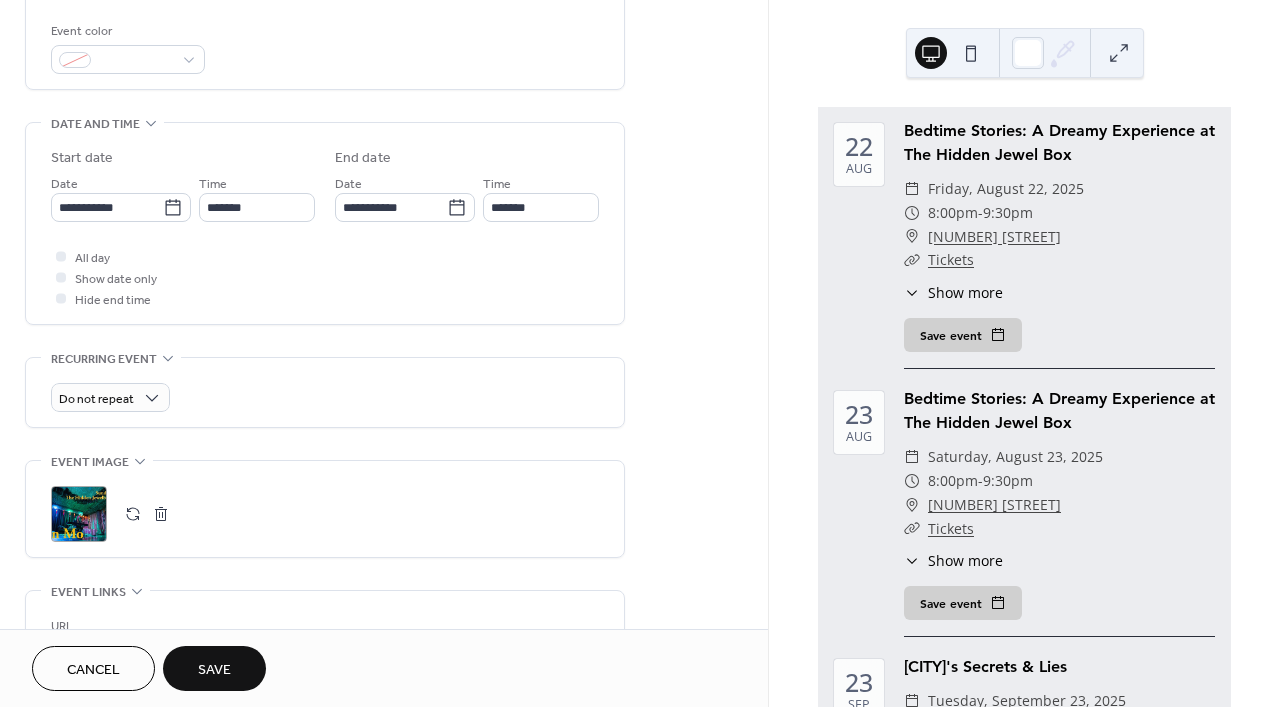 scroll, scrollTop: 535, scrollLeft: 0, axis: vertical 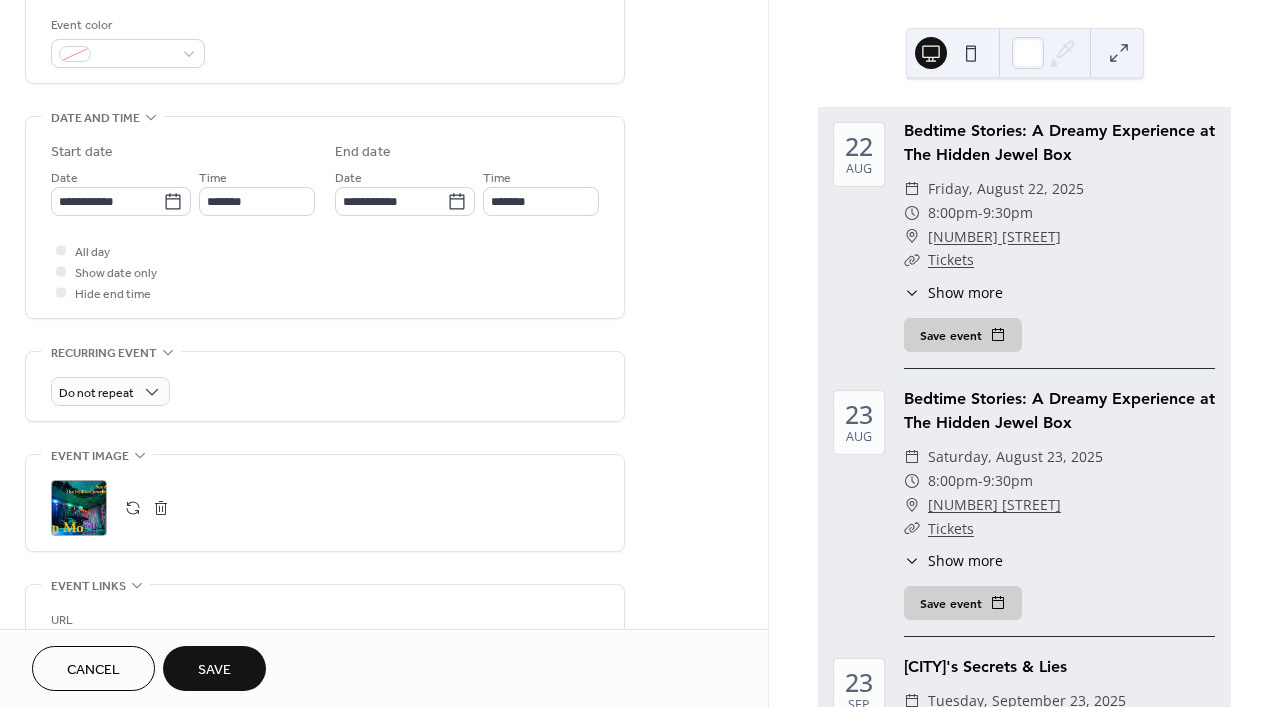 click on ";" at bounding box center (79, 508) 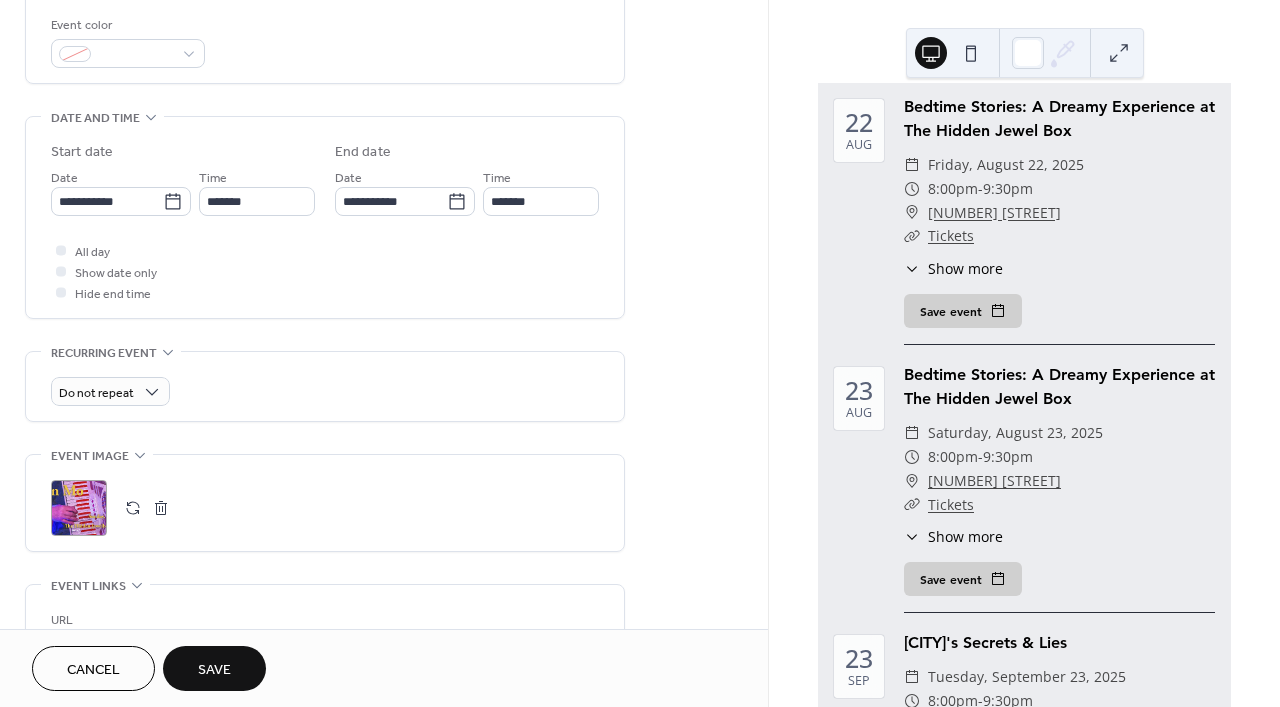 scroll, scrollTop: 220, scrollLeft: 0, axis: vertical 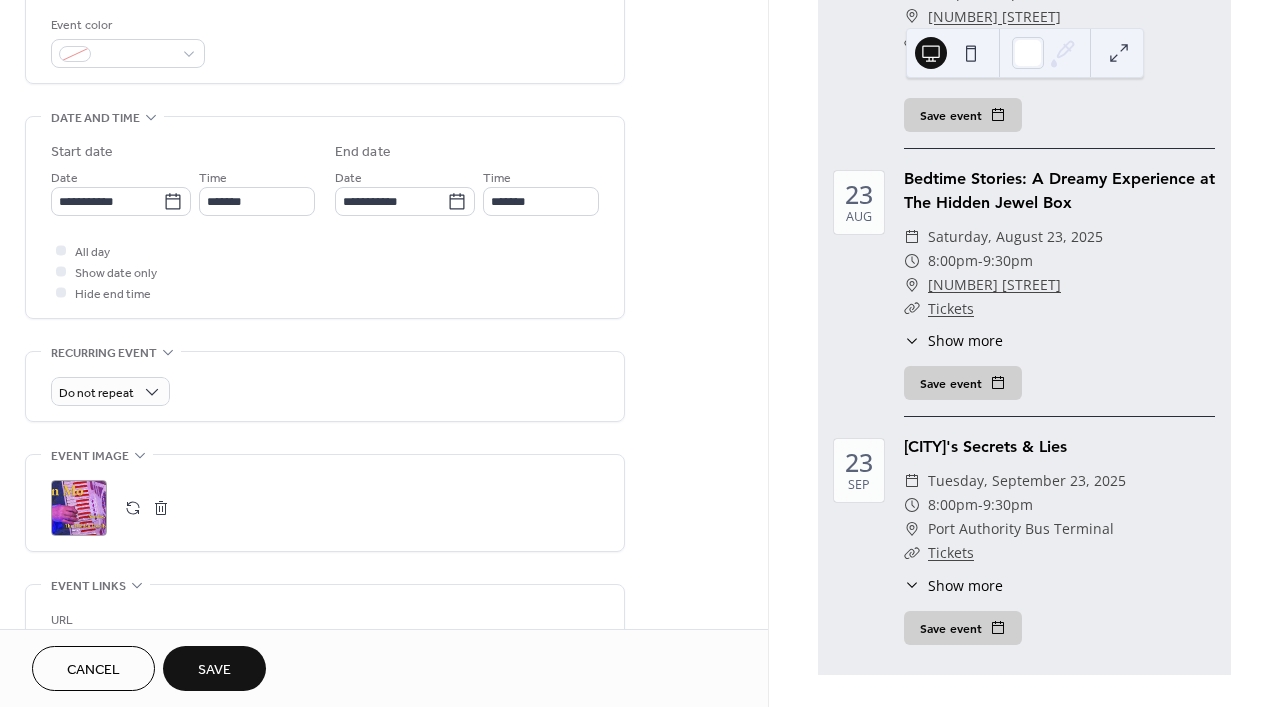 click on "Save" at bounding box center (214, 670) 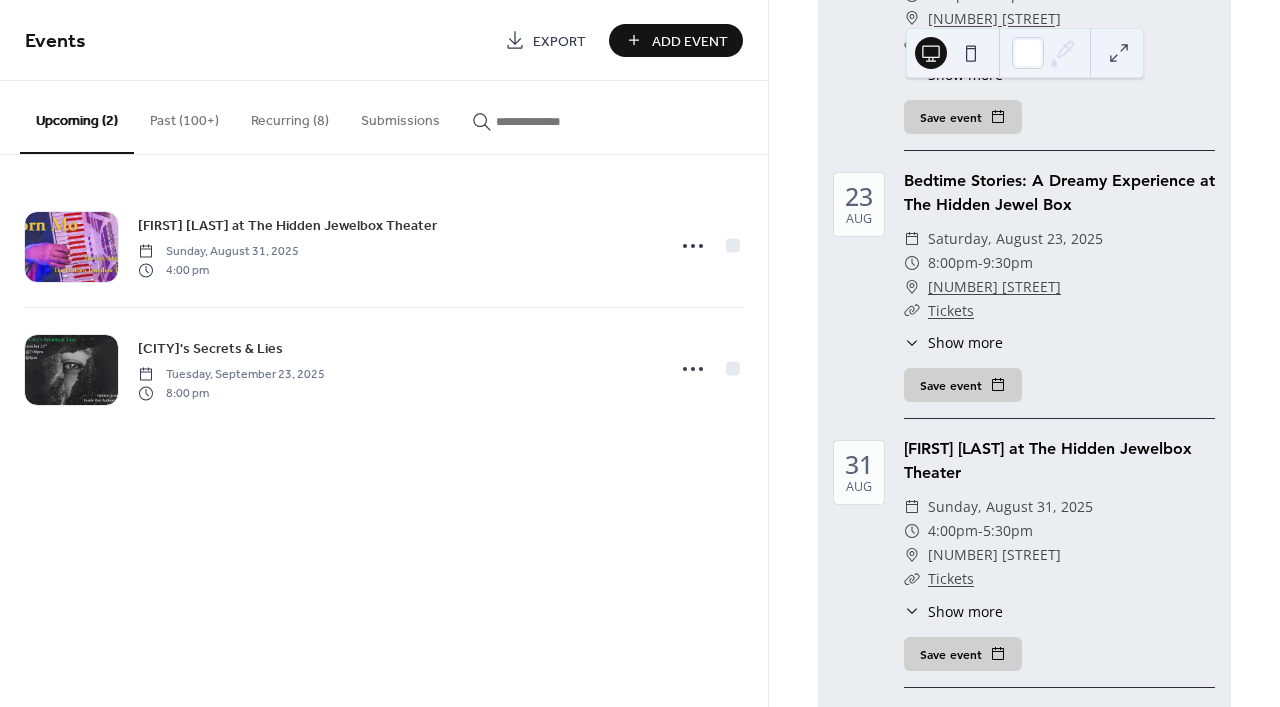 scroll, scrollTop: 0, scrollLeft: 0, axis: both 